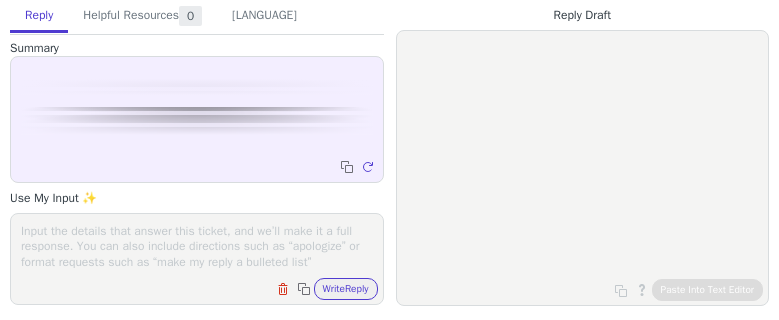 scroll, scrollTop: 0, scrollLeft: 0, axis: both 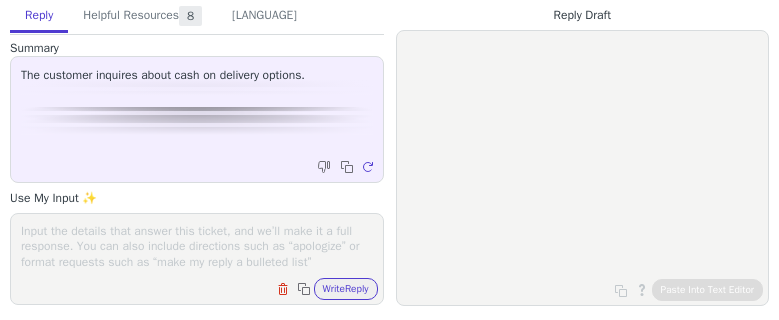 click at bounding box center [197, 246] 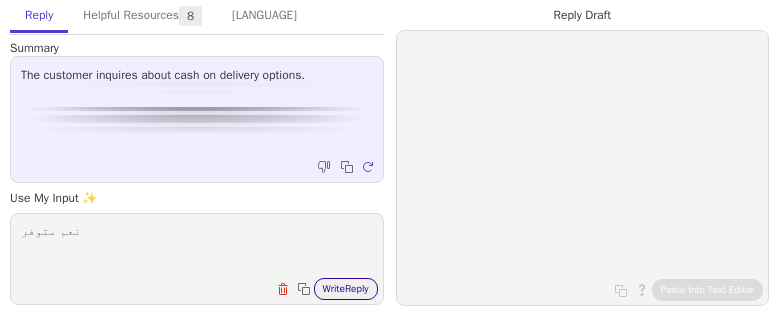 type on "نعم متوفر" 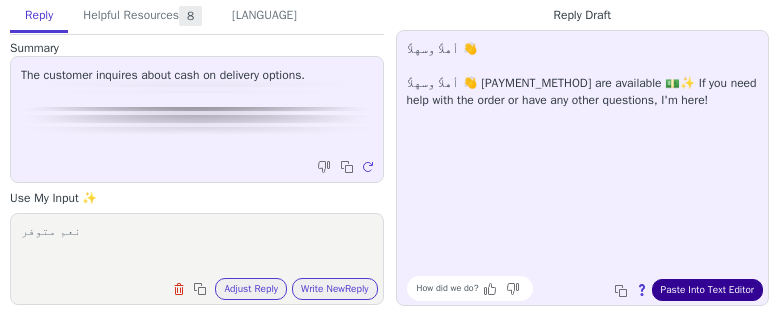 click on "Paste Into Text Editor" at bounding box center [707, 290] 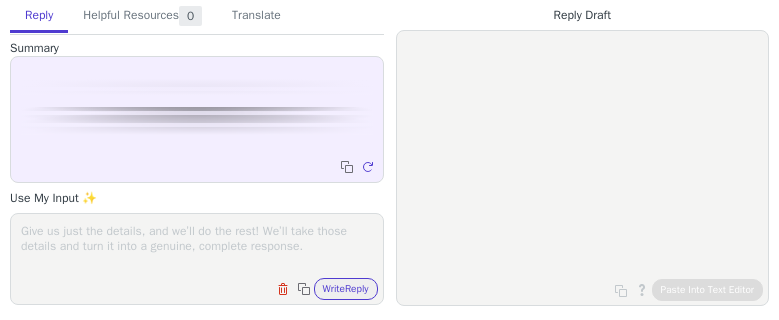 scroll, scrollTop: 0, scrollLeft: 0, axis: both 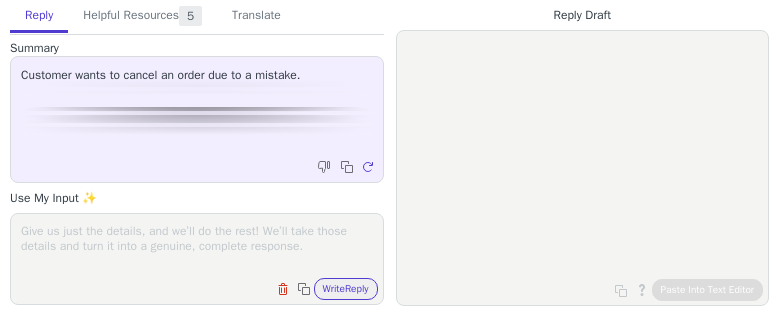 click at bounding box center [197, 246] 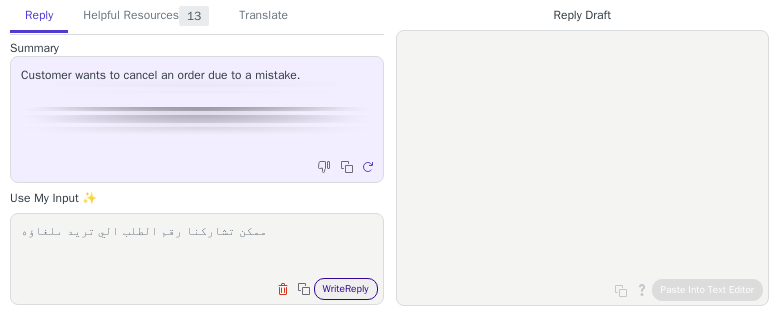 click on "Write  Reply" at bounding box center [346, 289] 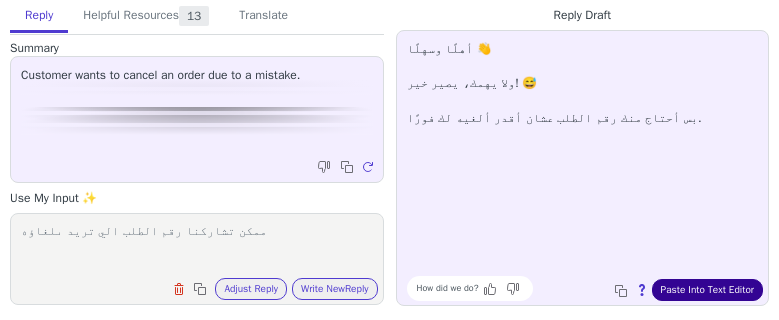 click on "Paste Into Text Editor" at bounding box center (707, 290) 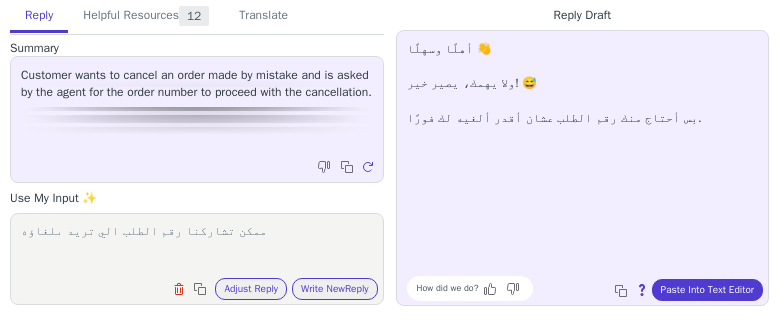 click on "ممكن تشاركنا رقم الطلب الي تريد ىلغاؤه" at bounding box center [197, 246] 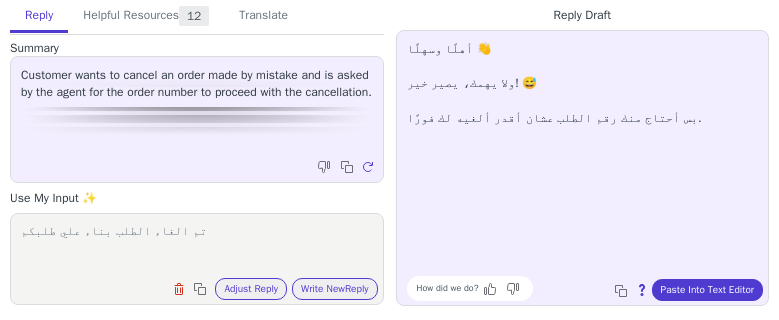 type on "تم الغاء الطلب بناء علي طلبكم" 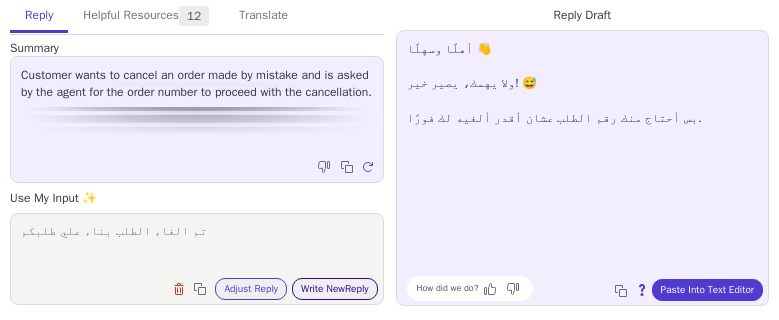 click on "Write New  Reply" at bounding box center [335, 289] 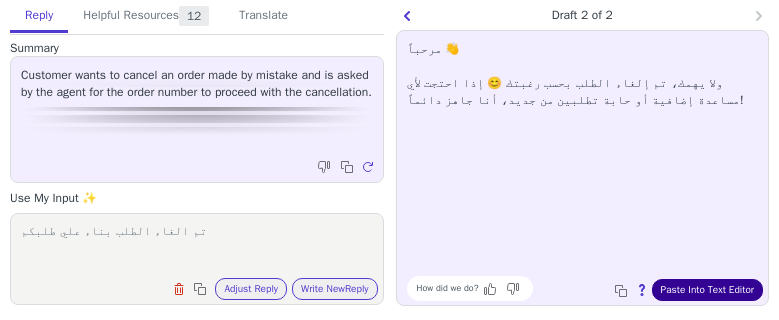 click on "Paste Into Text Editor" at bounding box center (707, 290) 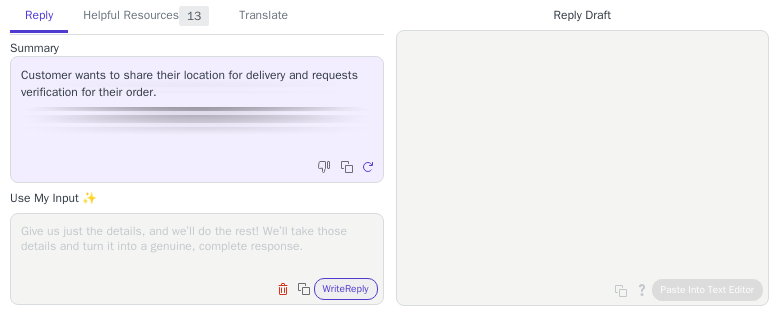 scroll, scrollTop: 0, scrollLeft: 0, axis: both 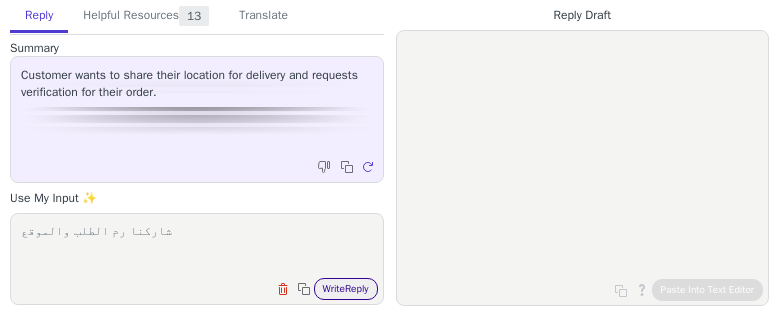 type on "شاركنا رم الطلب والموقع" 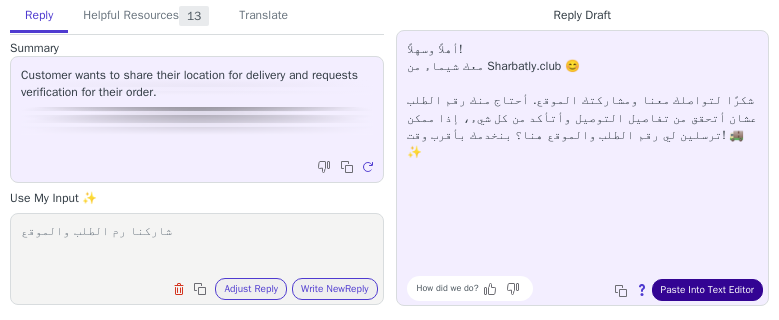 click on "Paste Into Text Editor" at bounding box center (707, 290) 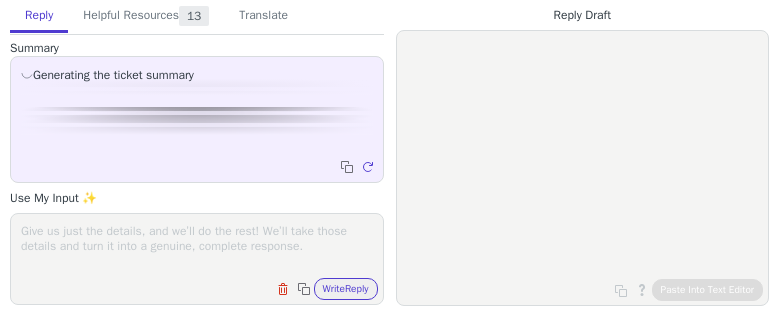 scroll, scrollTop: 0, scrollLeft: 0, axis: both 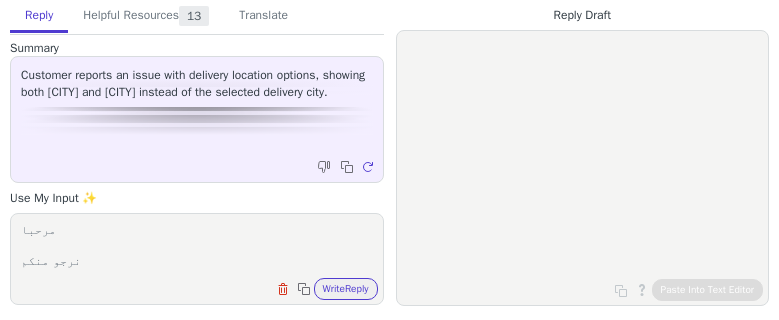 click on "مرحبا
نرجو منكم" at bounding box center (197, 246) 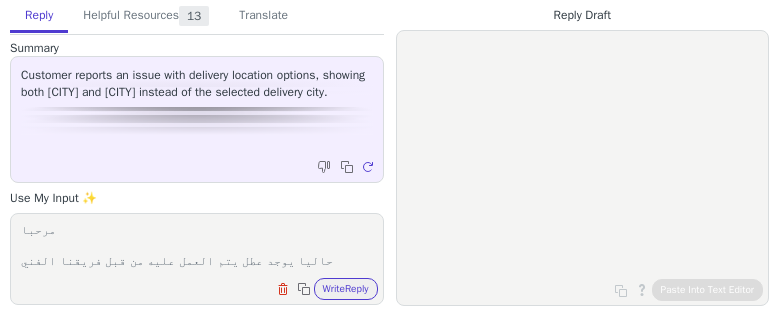 scroll, scrollTop: 32, scrollLeft: 0, axis: vertical 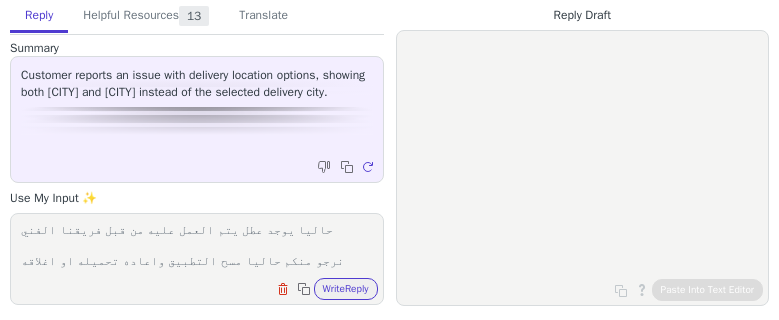 click on "مرحبا
حاليا يوجد عطل يتم العمل عليه من قبل فريقنا الفني
نرجو منكم حاليا مسح التطبيق واعاده تحميله او اغلاقه" at bounding box center [197, 246] 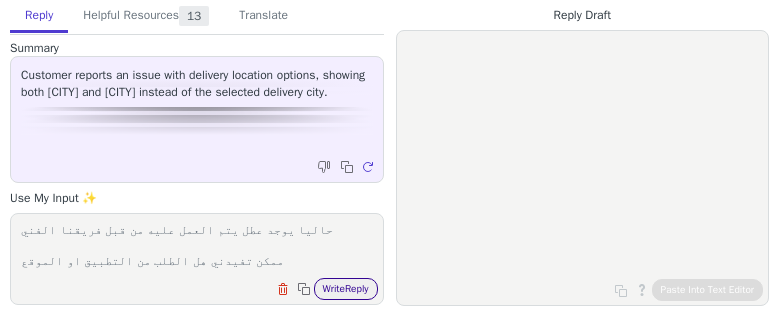 type on "مرحبا
حاليا يوجد عطل يتم العمل عليه من قبل فريقنا الفني
ممكن تفيدني هل الطلب من التطبيق او الموقع" 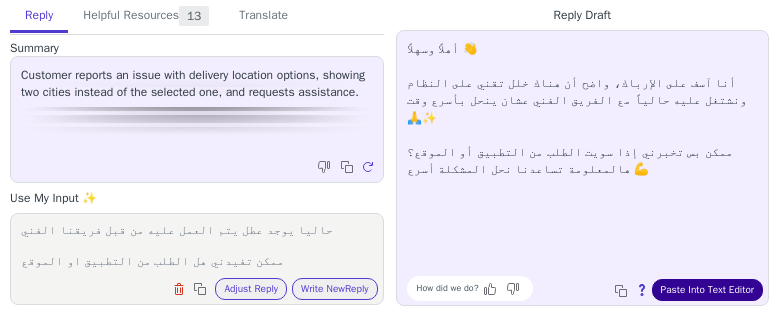 click on "Paste Into Text Editor" at bounding box center (707, 290) 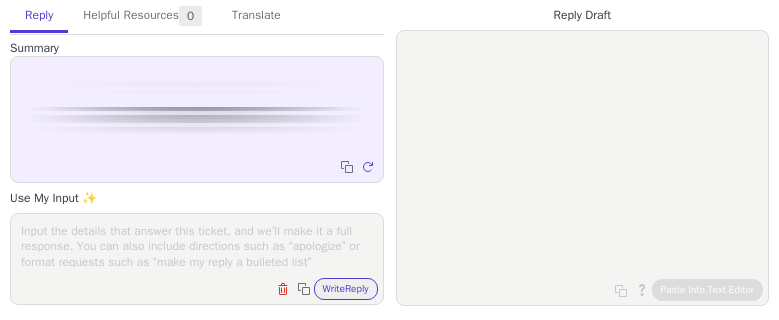 scroll, scrollTop: 0, scrollLeft: 0, axis: both 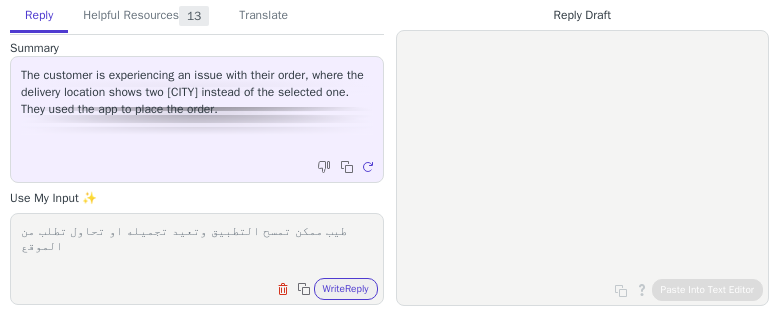 click on "طيب ممكن تمسح التطبيق وتعيد تجميله او تحاول تطلب من الموقع" at bounding box center [197, 246] 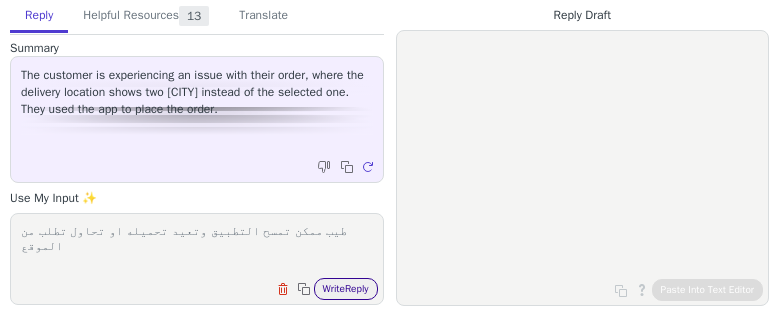 type on "طيب ممكن تمسح التطبيق وتعيد تحميله او تحاول تطلب من الموقع" 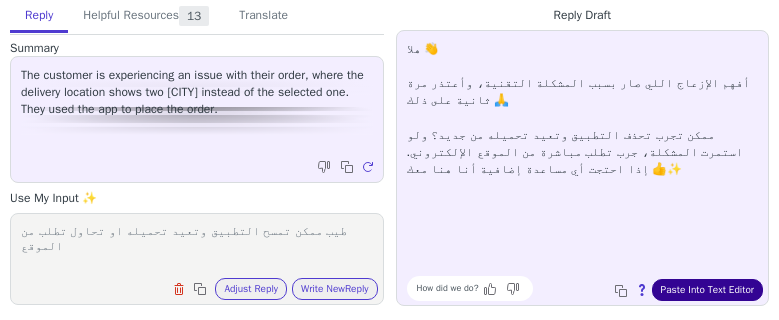 click on "Paste Into Text Editor" at bounding box center [707, 290] 